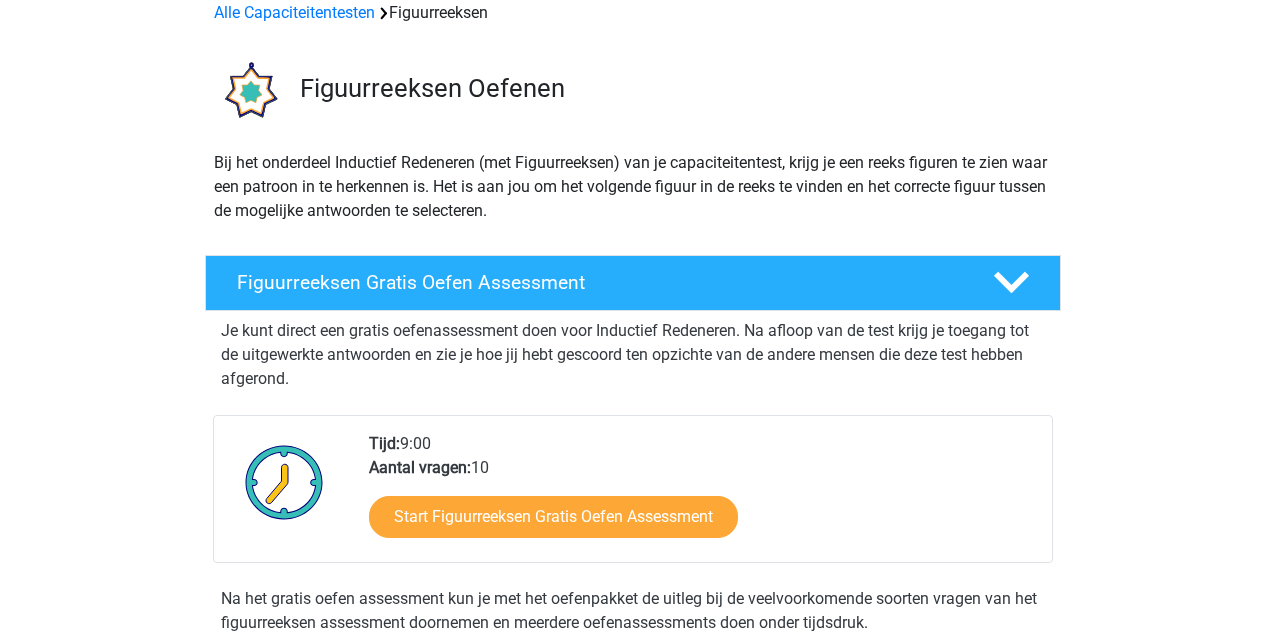 scroll, scrollTop: 200, scrollLeft: 0, axis: vertical 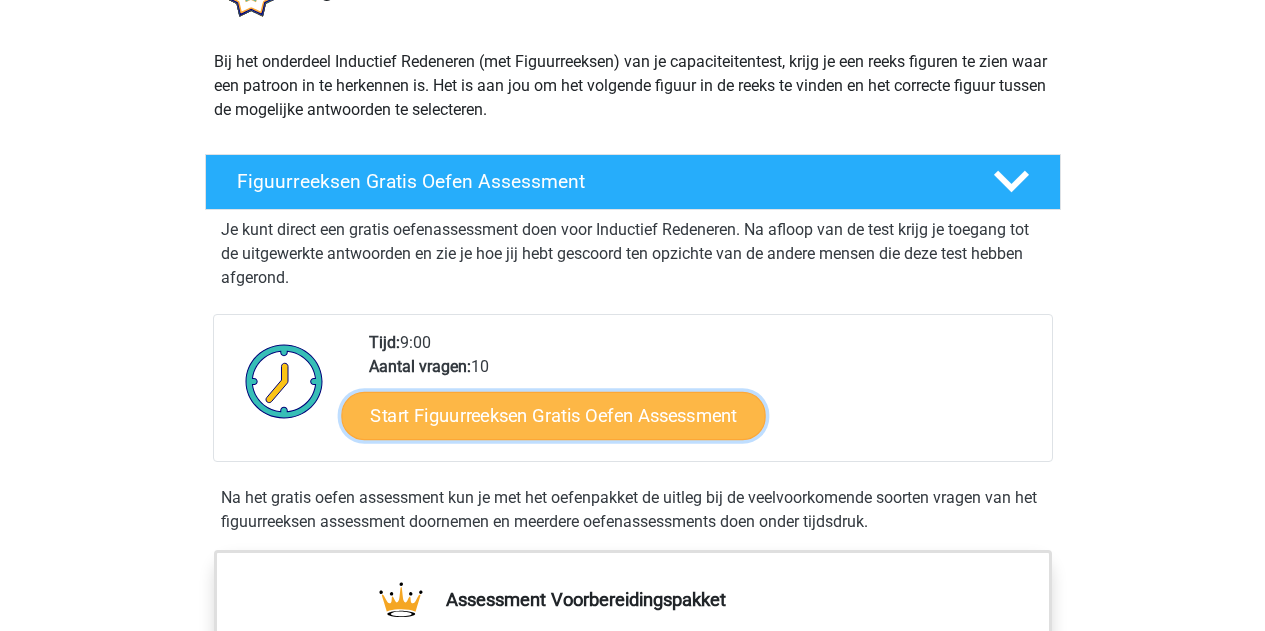 click on "Start Figuurreeksen
Gratis Oefen Assessment" at bounding box center [553, 415] 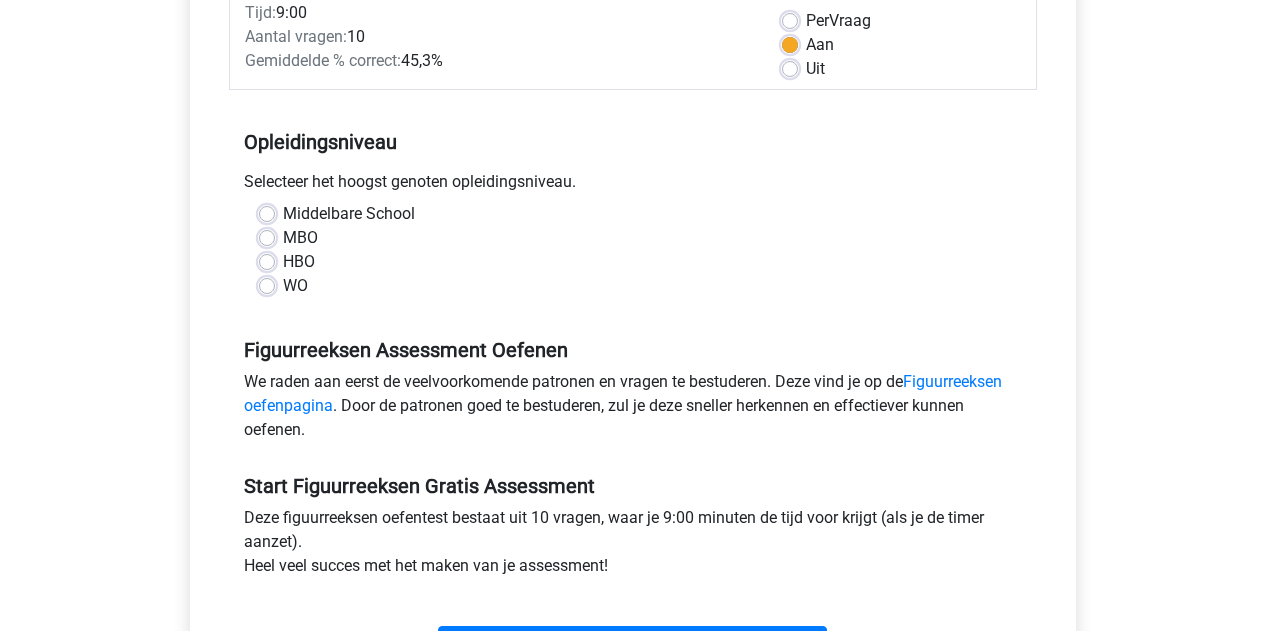 scroll, scrollTop: 500, scrollLeft: 0, axis: vertical 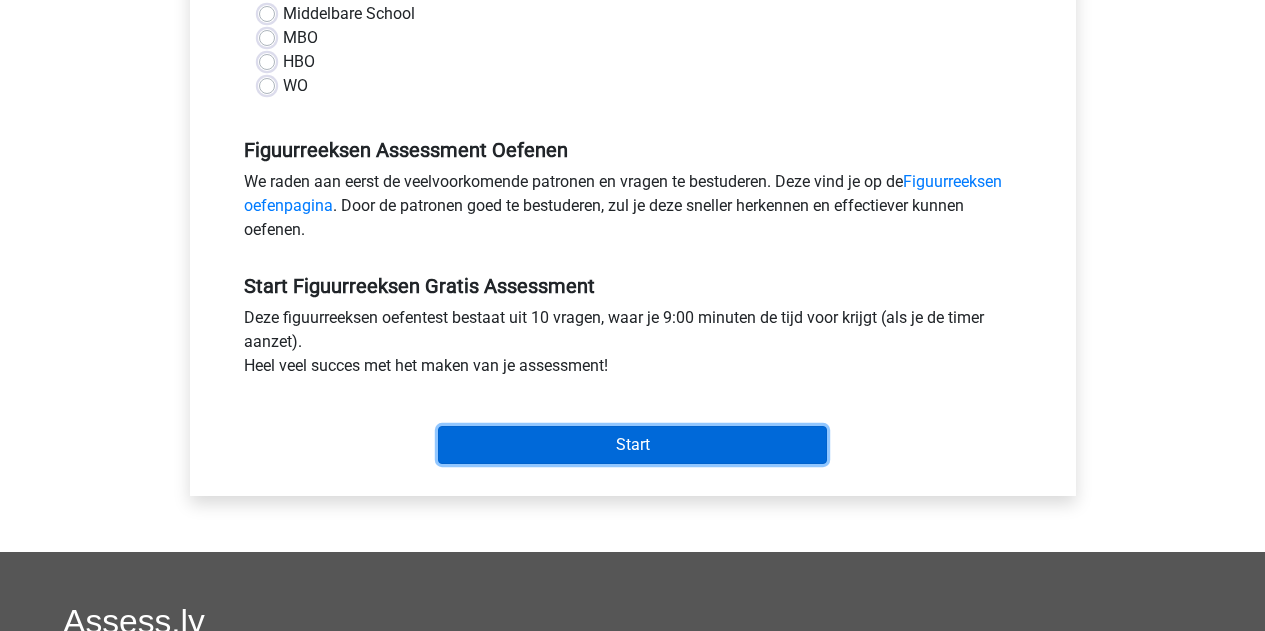 click on "Start" at bounding box center (632, 445) 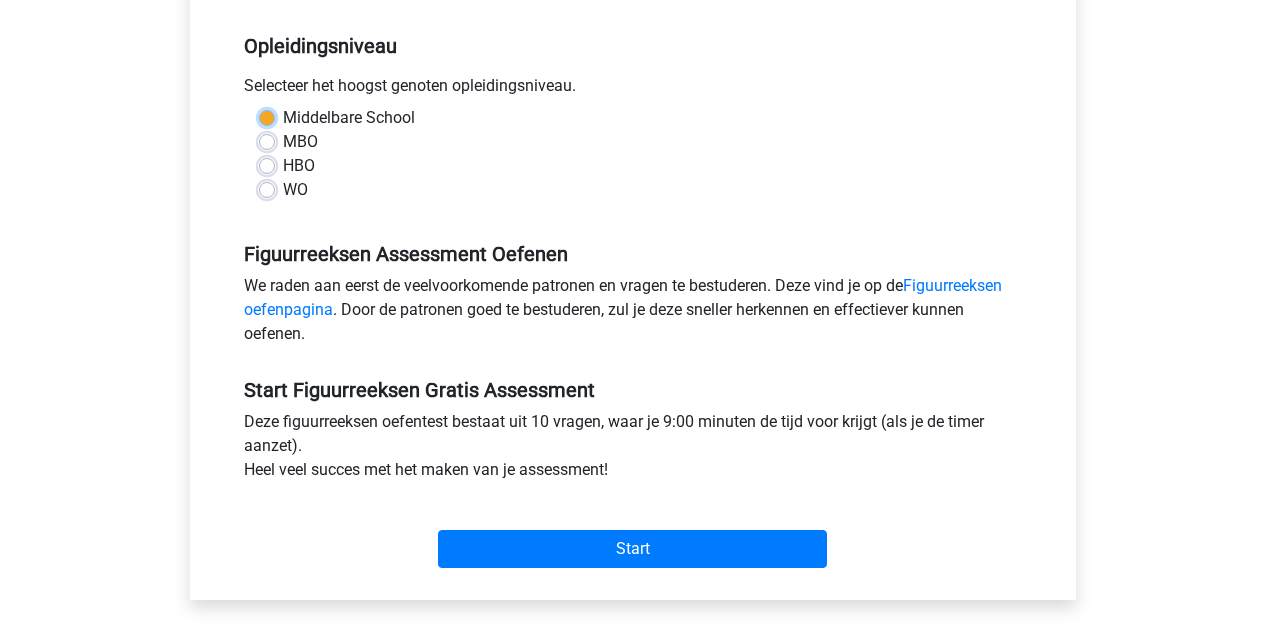 scroll, scrollTop: 300, scrollLeft: 0, axis: vertical 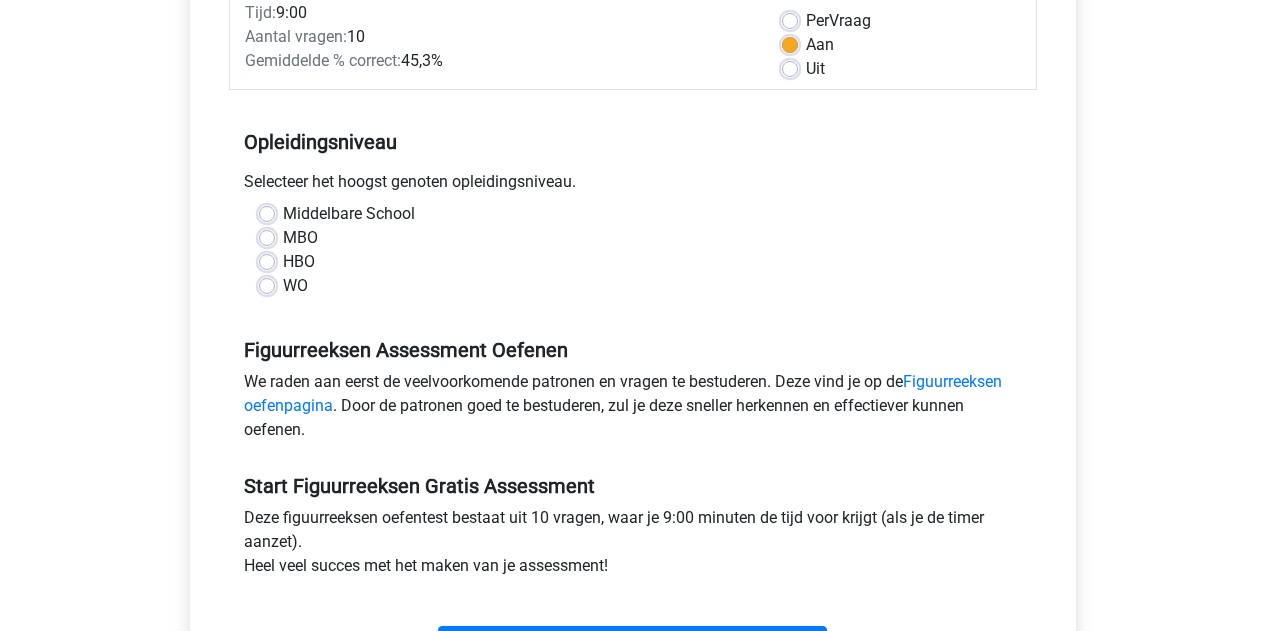 click on "WO" at bounding box center (295, 286) 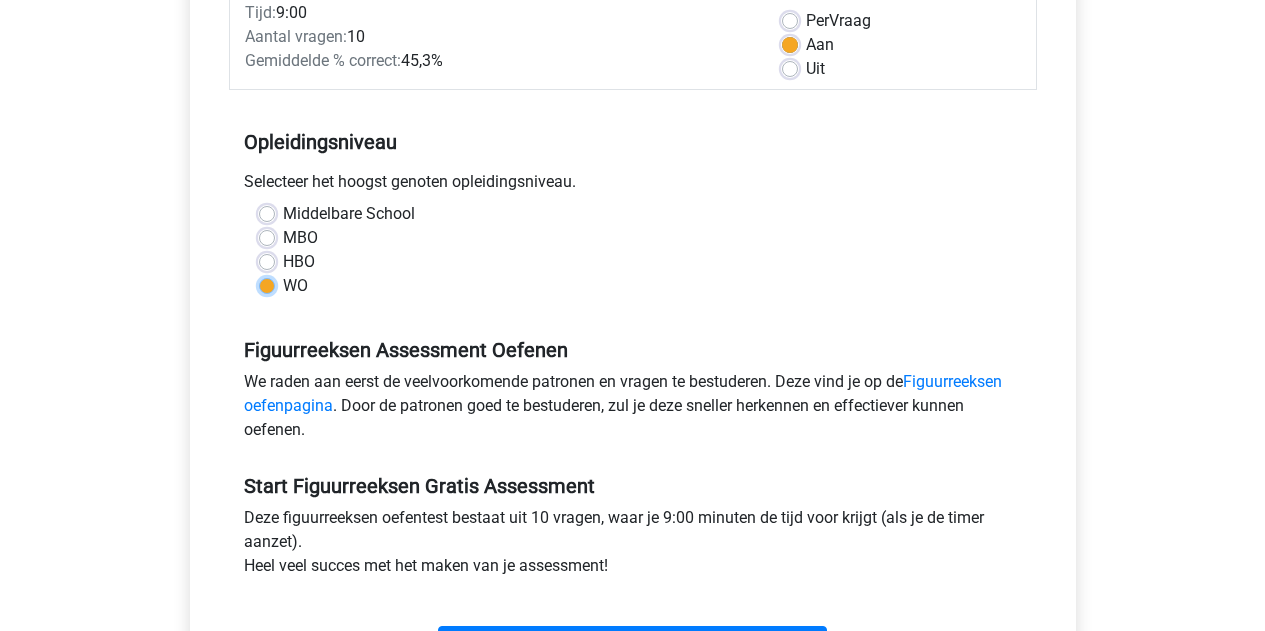 click on "WO" at bounding box center [267, 284] 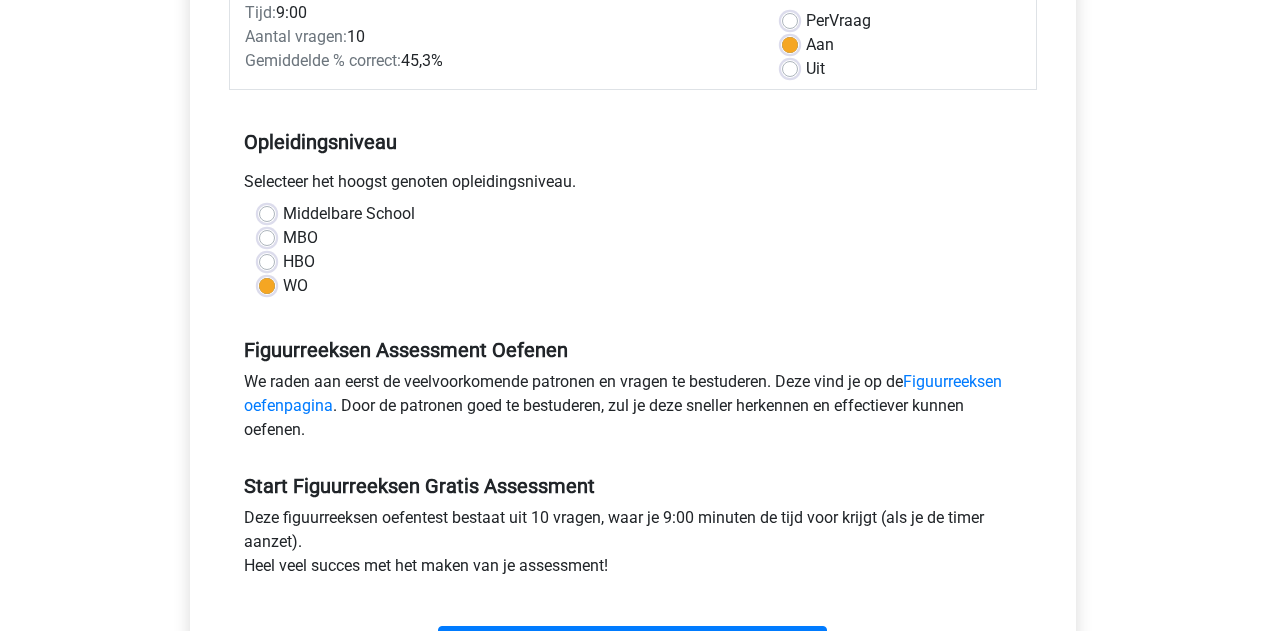click on "HBO" at bounding box center [299, 262] 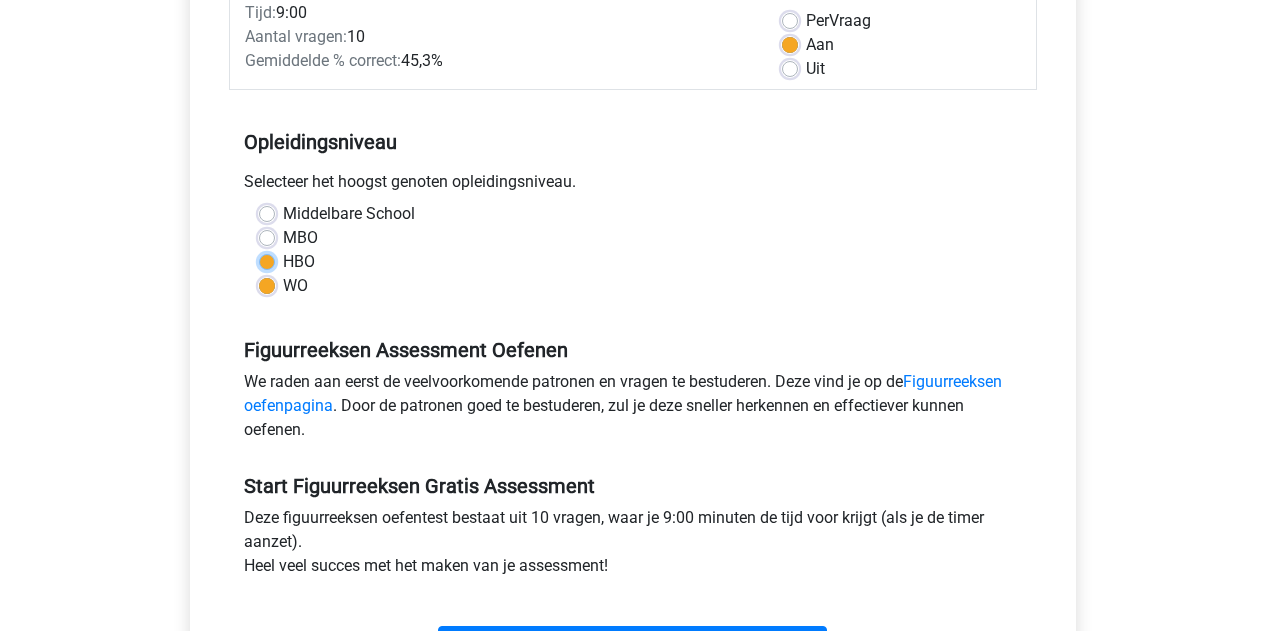 click on "HBO" at bounding box center (267, 260) 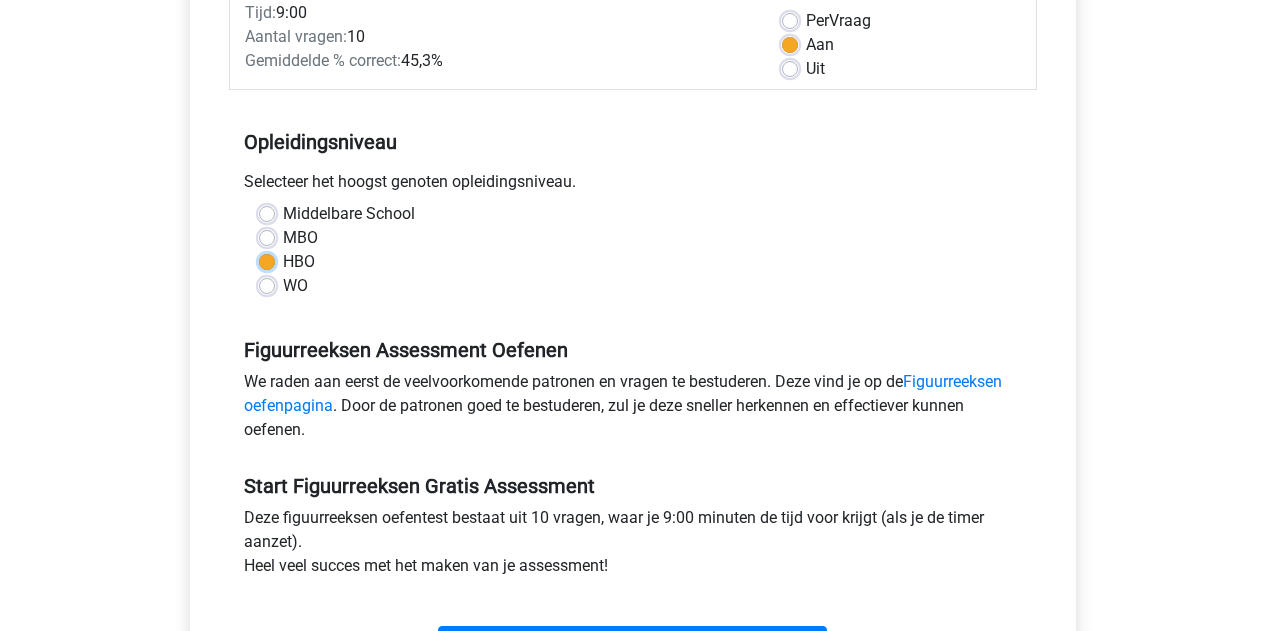 scroll, scrollTop: 400, scrollLeft: 0, axis: vertical 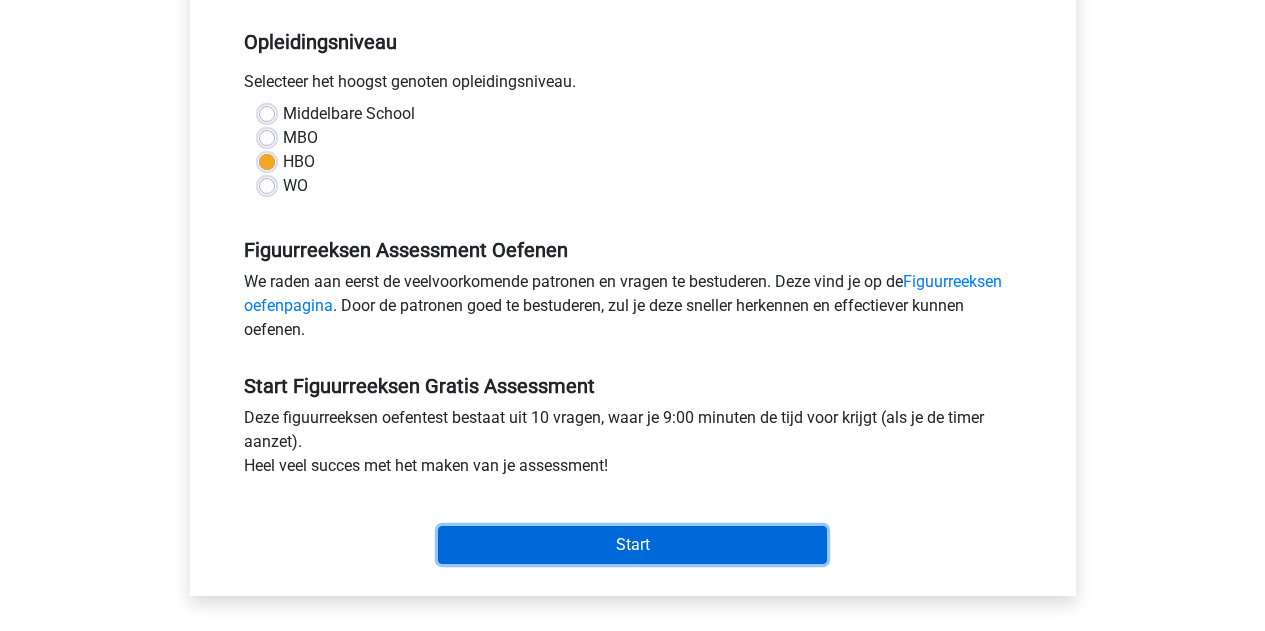 click on "Start" at bounding box center [632, 545] 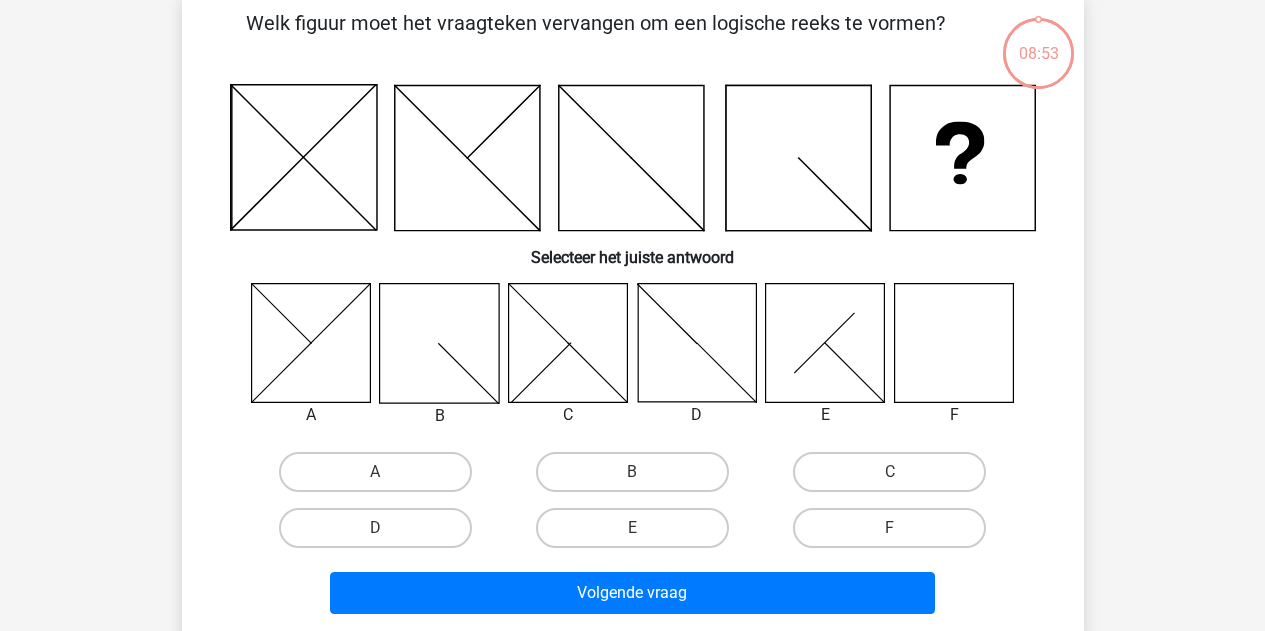 scroll, scrollTop: 0, scrollLeft: 0, axis: both 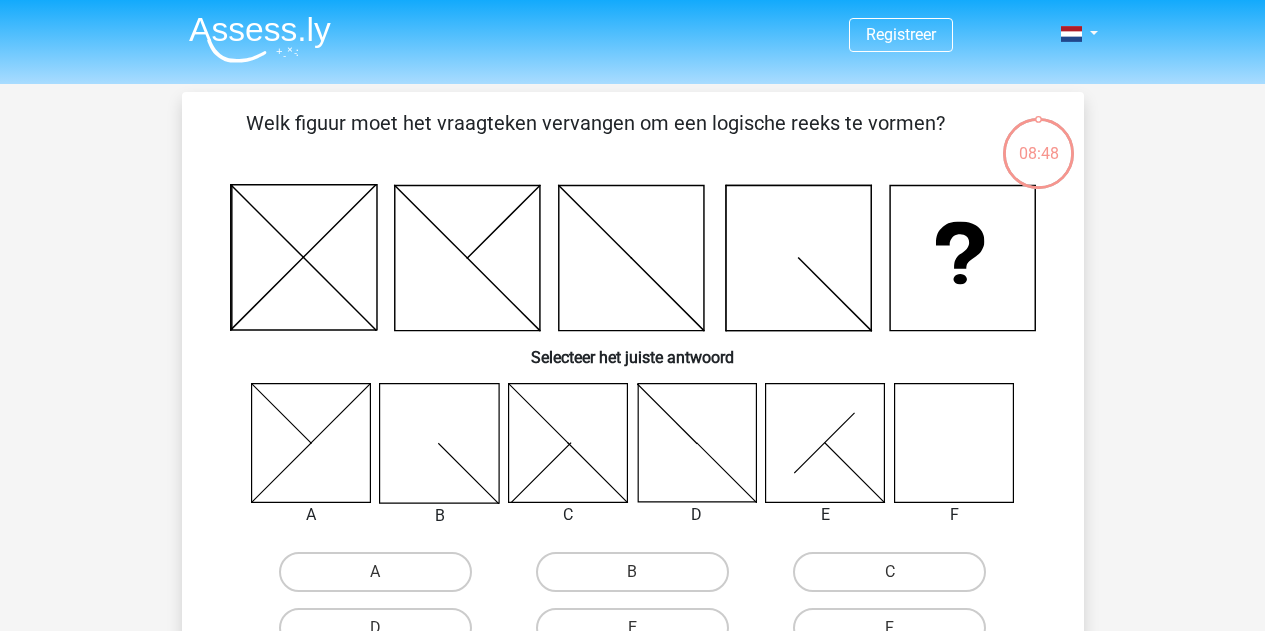 click 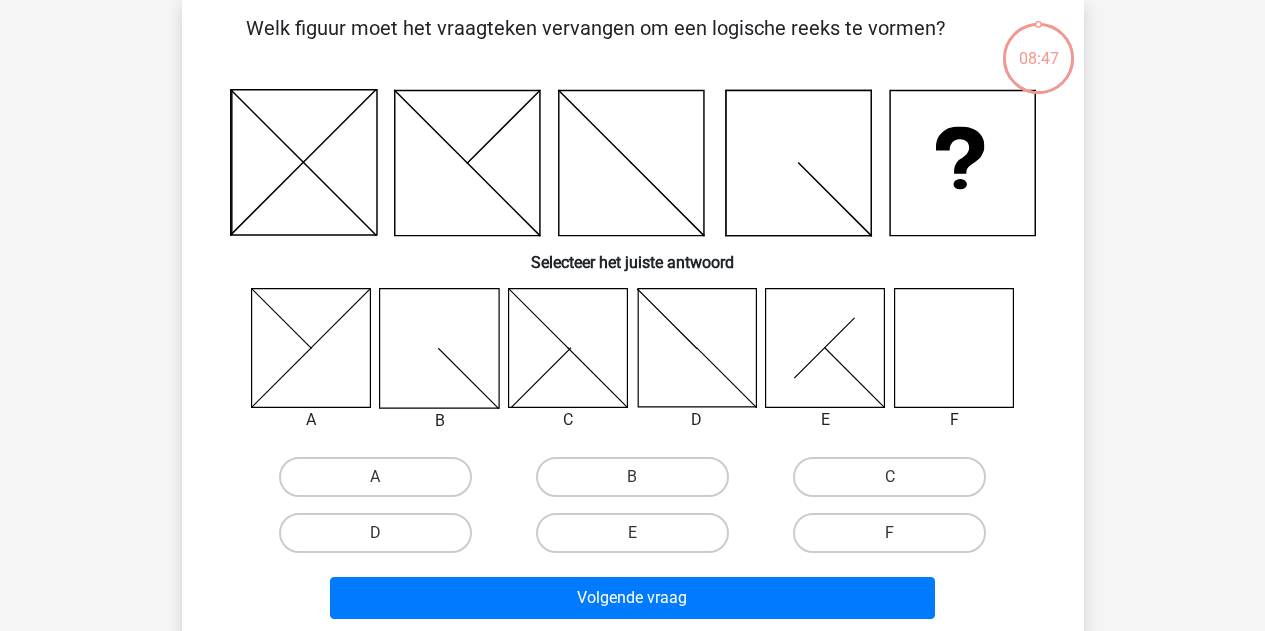 scroll, scrollTop: 200, scrollLeft: 0, axis: vertical 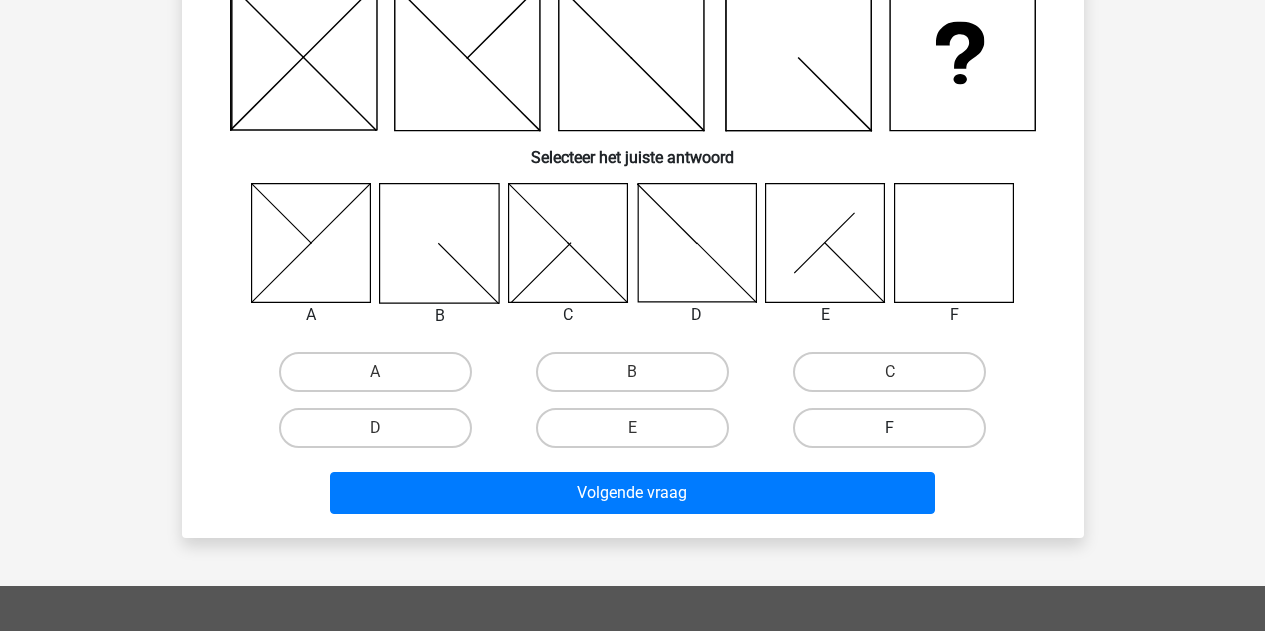 click on "F" at bounding box center (889, 428) 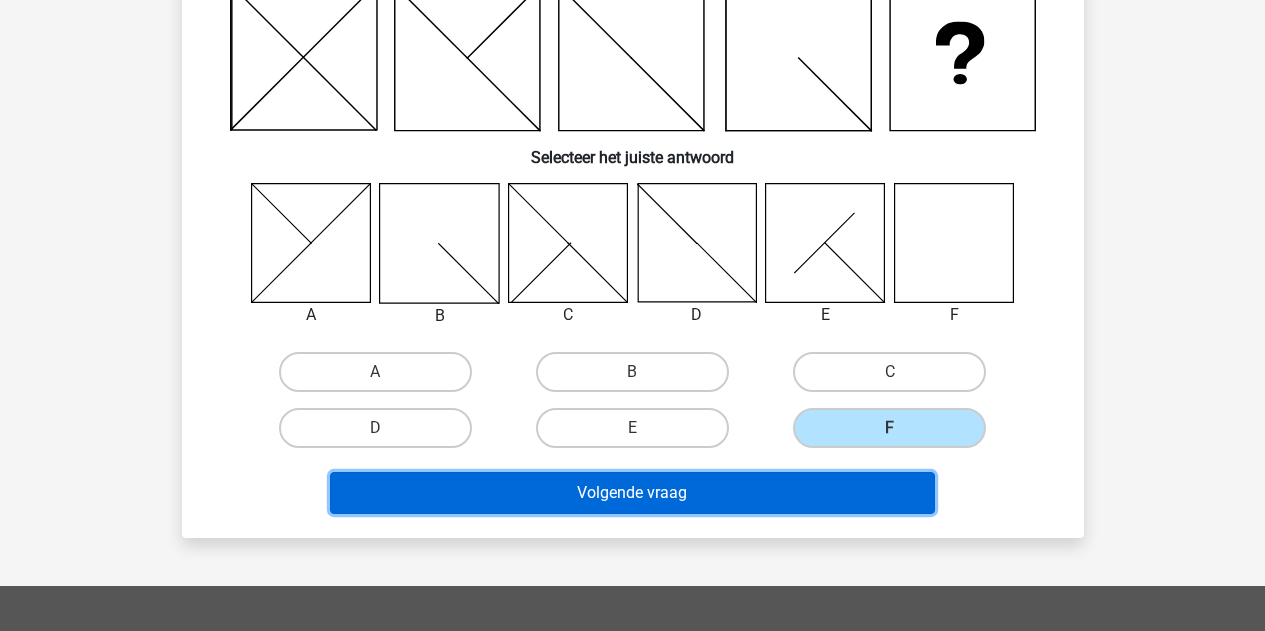 click on "Volgende vraag" at bounding box center [632, 493] 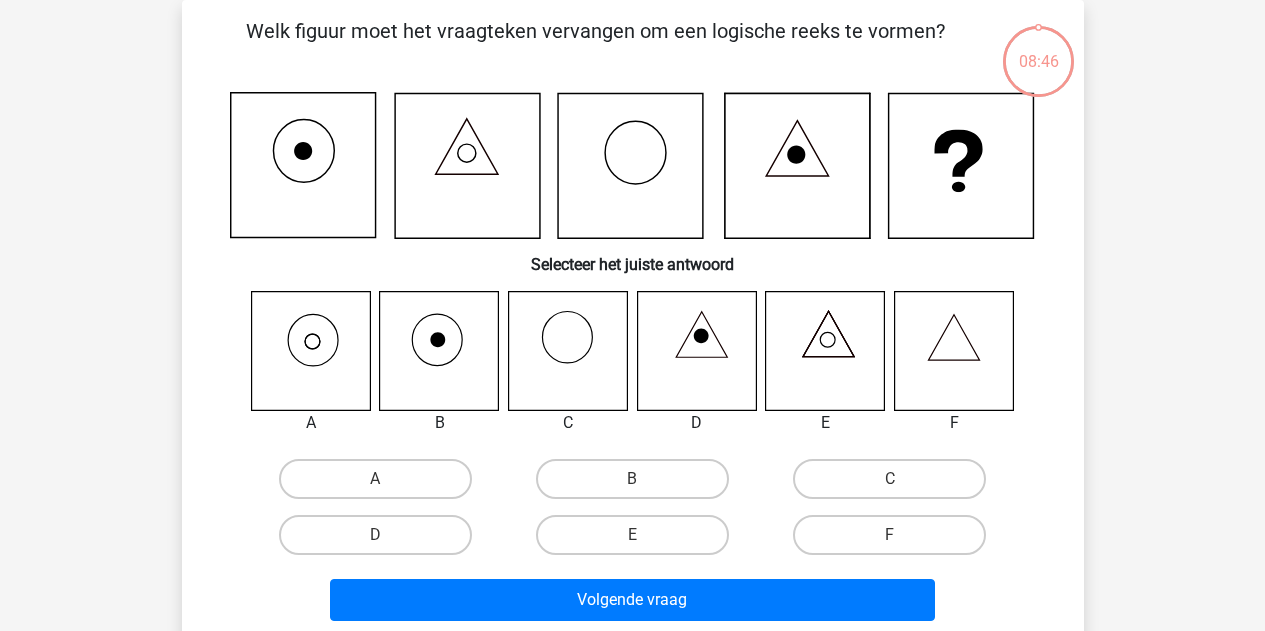 scroll, scrollTop: 92, scrollLeft: 0, axis: vertical 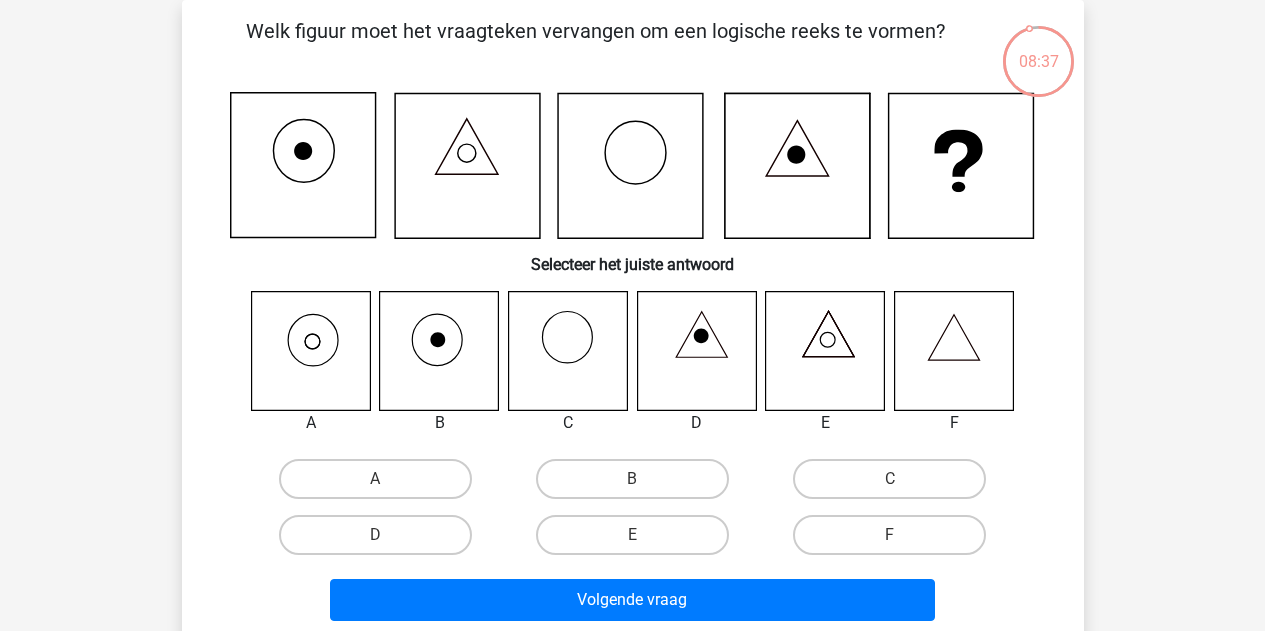 click 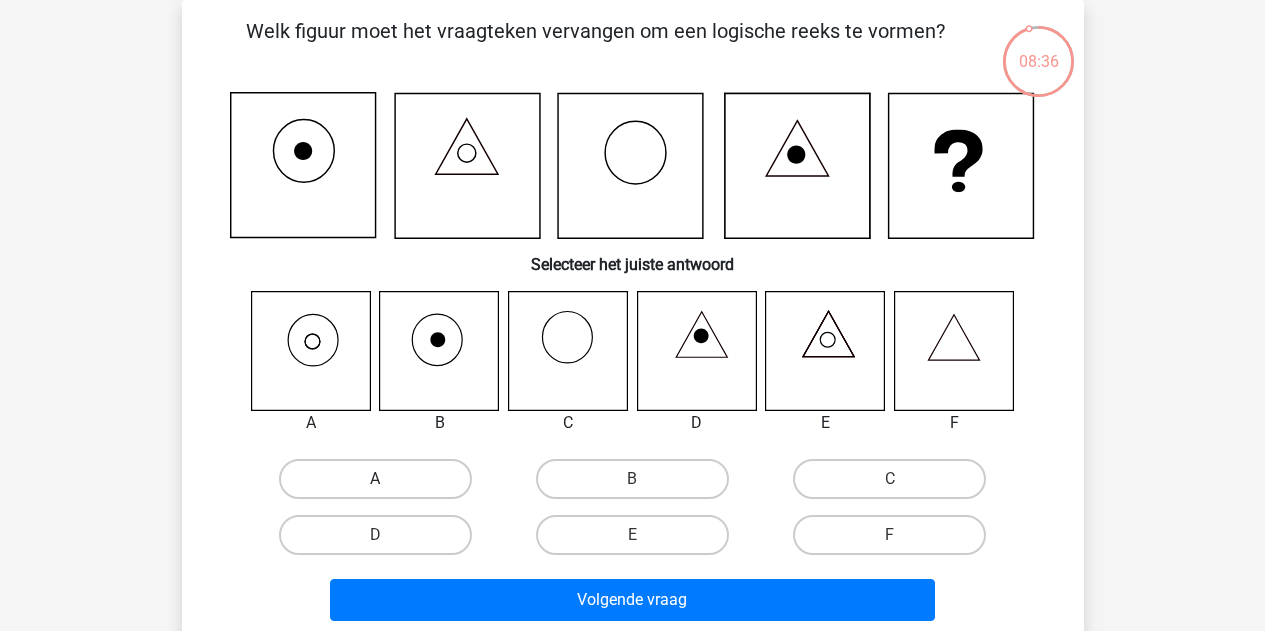 click on "A" at bounding box center (375, 479) 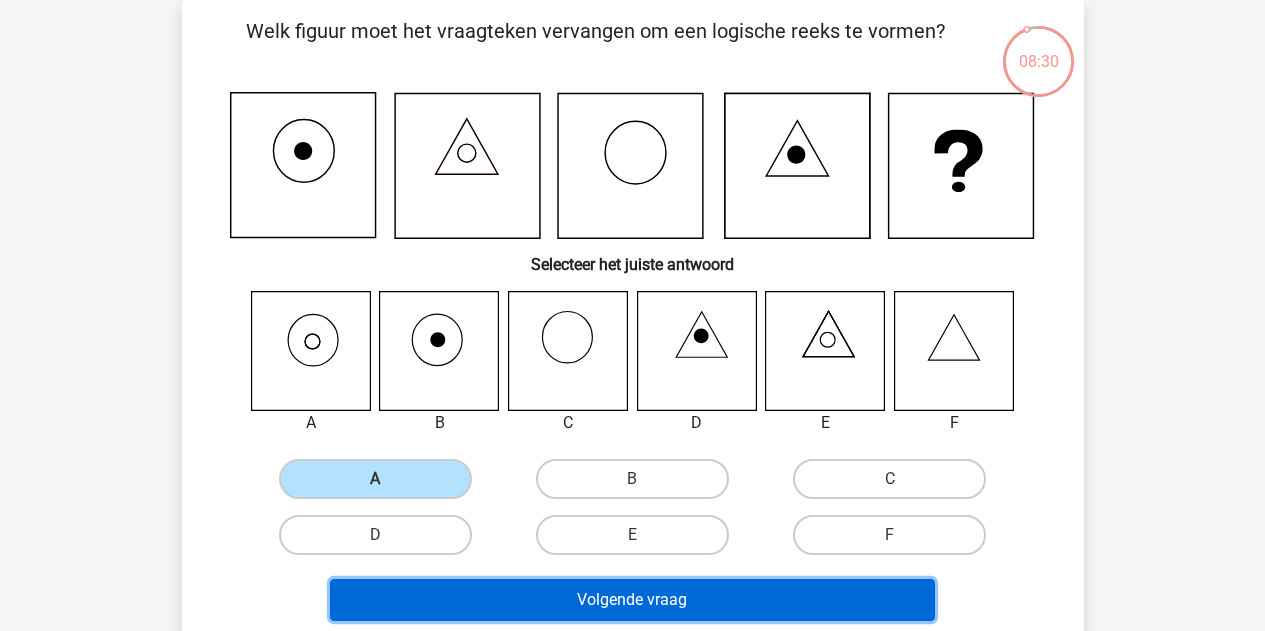 click on "Volgende vraag" at bounding box center [632, 600] 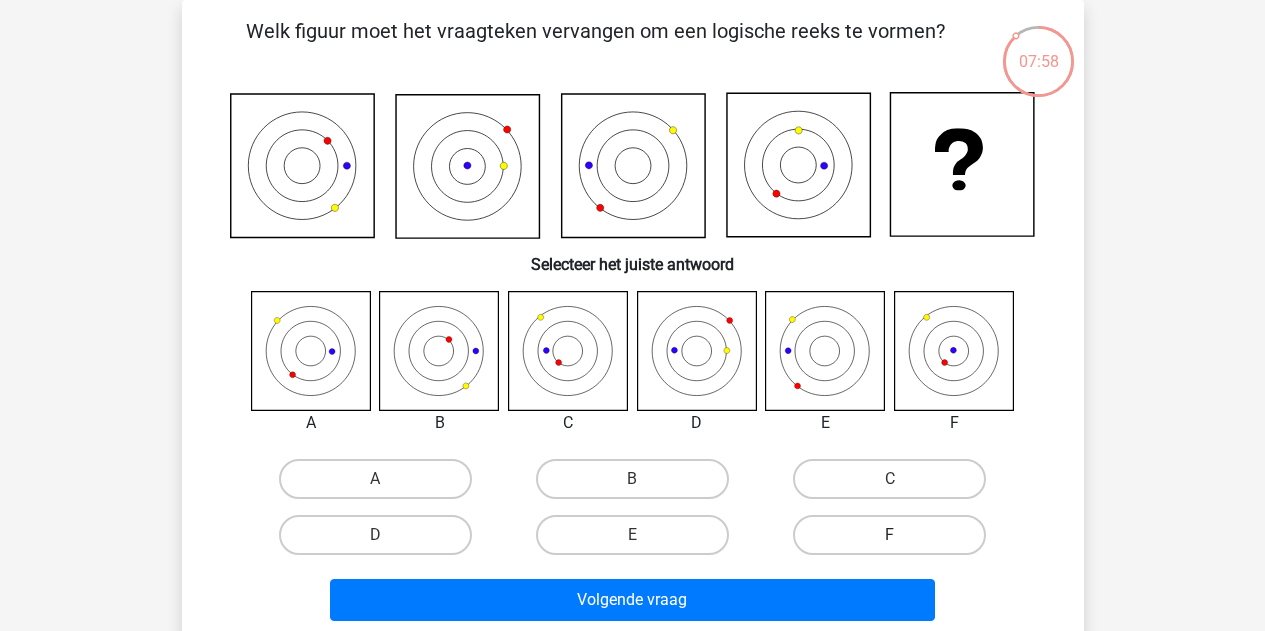 click on "F" at bounding box center (889, 535) 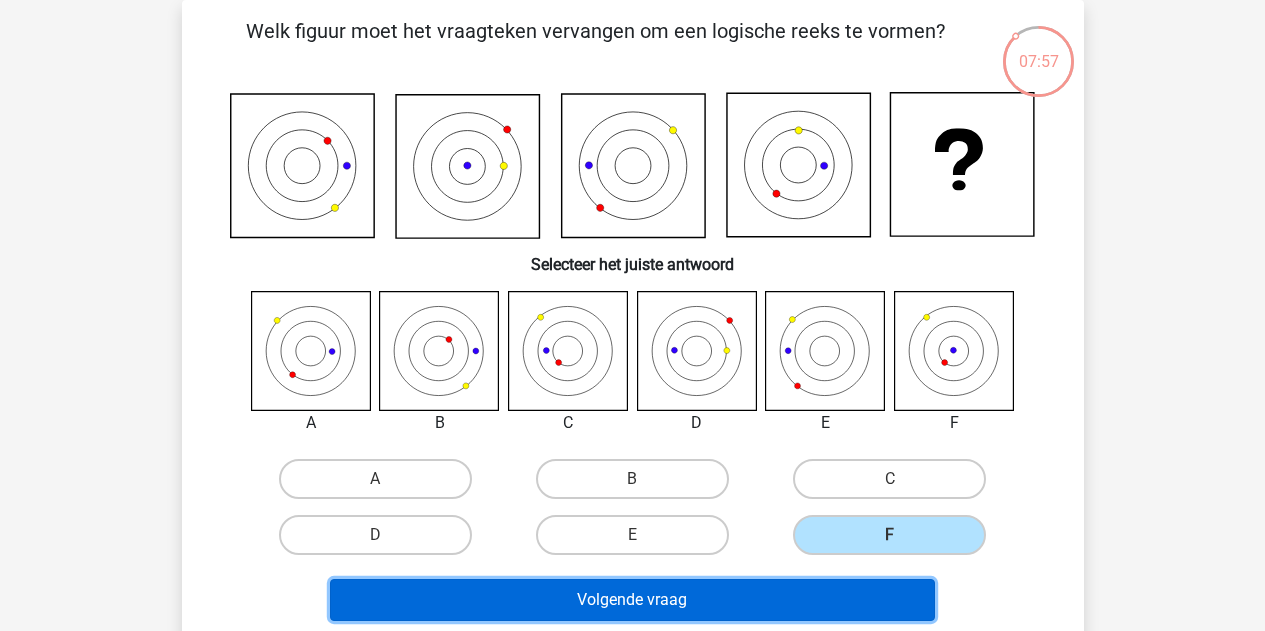 click on "Volgende vraag" at bounding box center (632, 600) 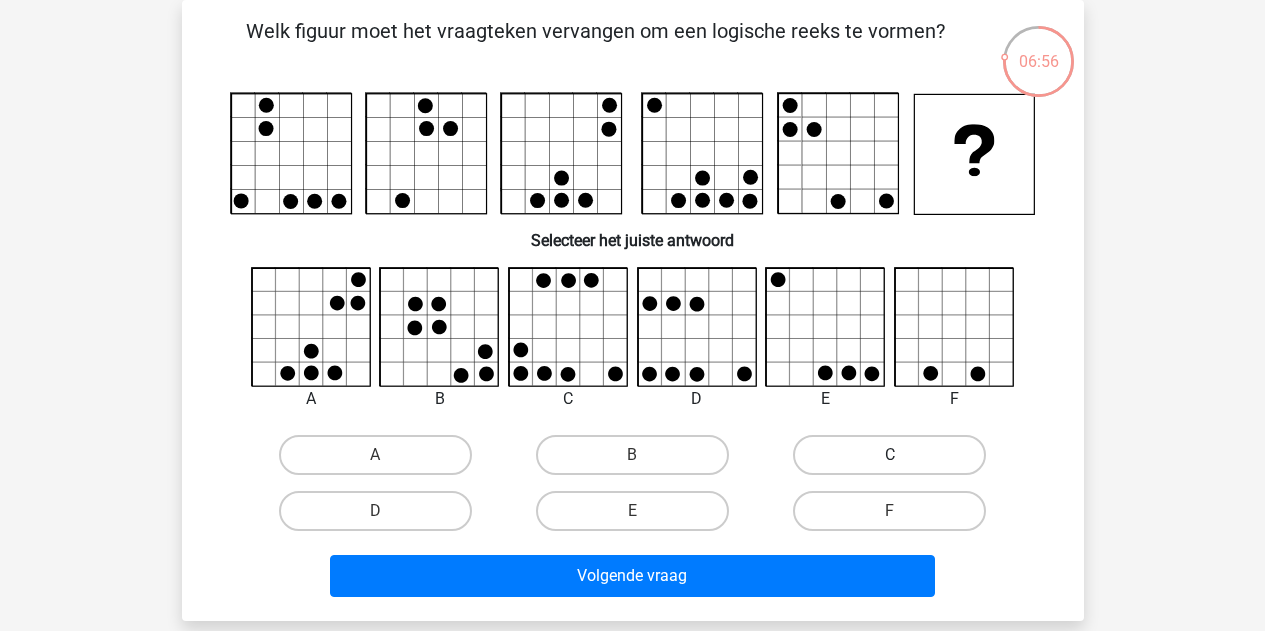 click on "C" at bounding box center [889, 455] 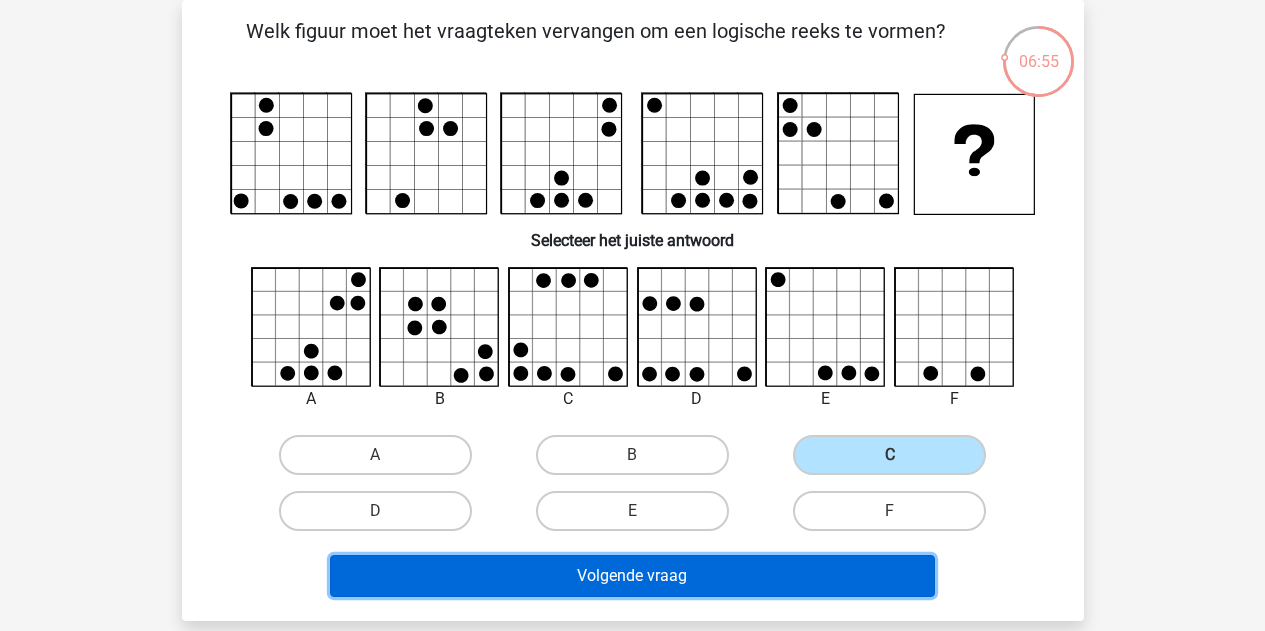 click on "Volgende vraag" at bounding box center (632, 576) 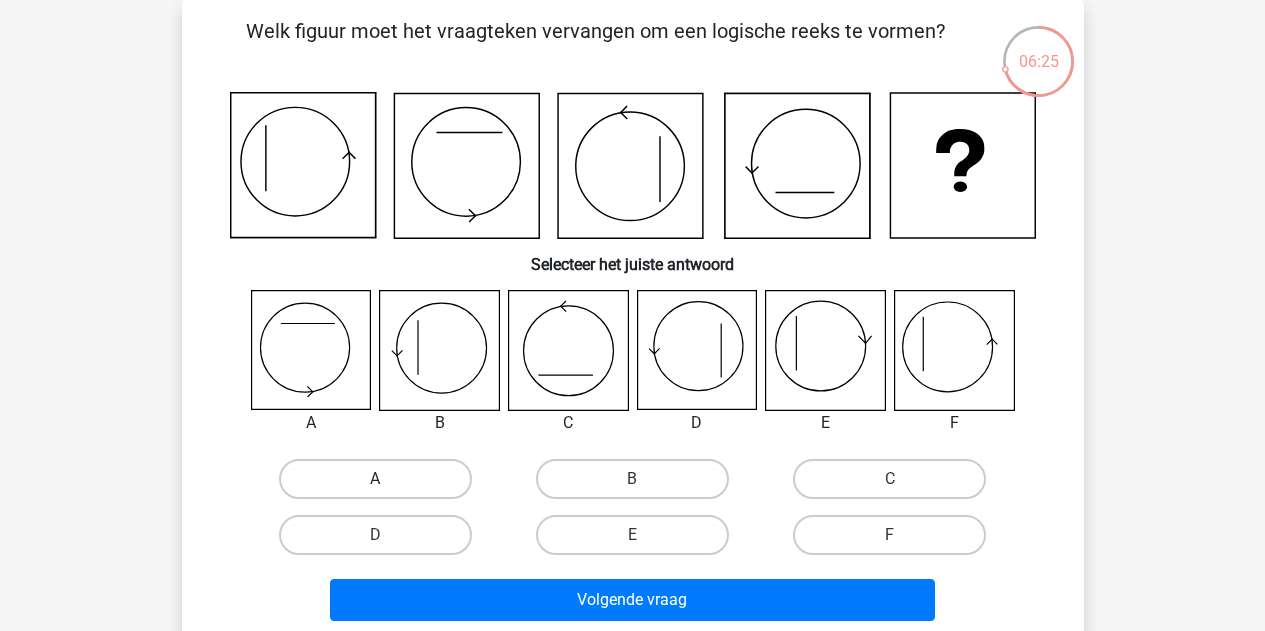 click on "A" at bounding box center [375, 479] 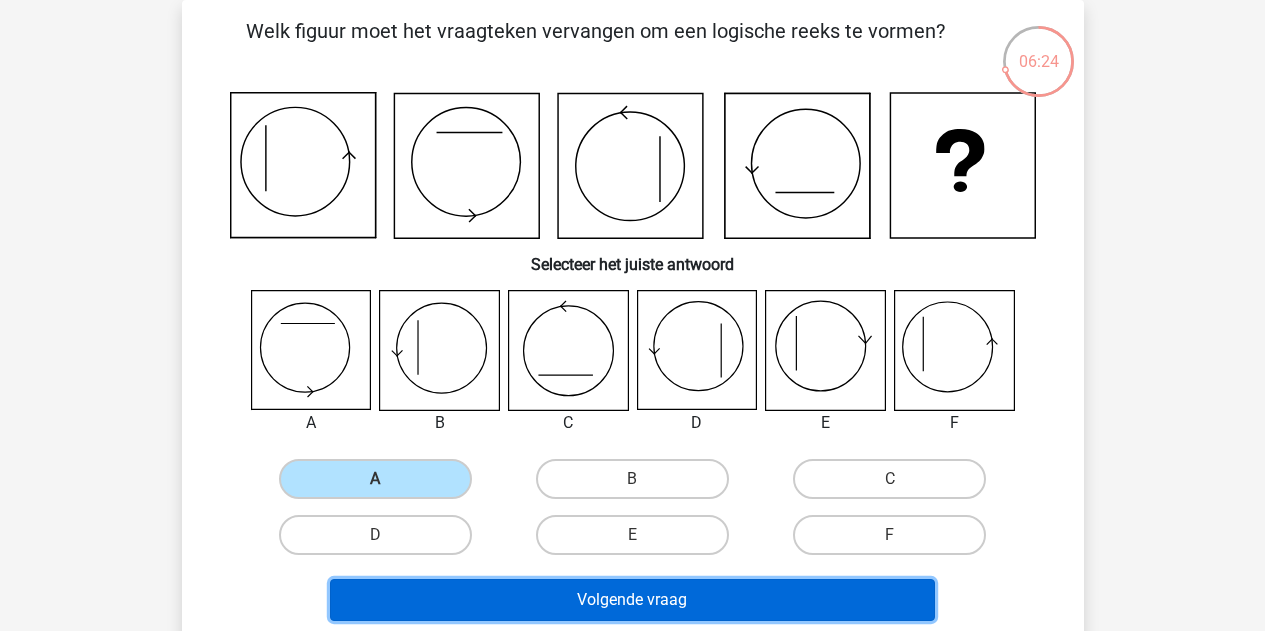 click on "Volgende vraag" at bounding box center (632, 600) 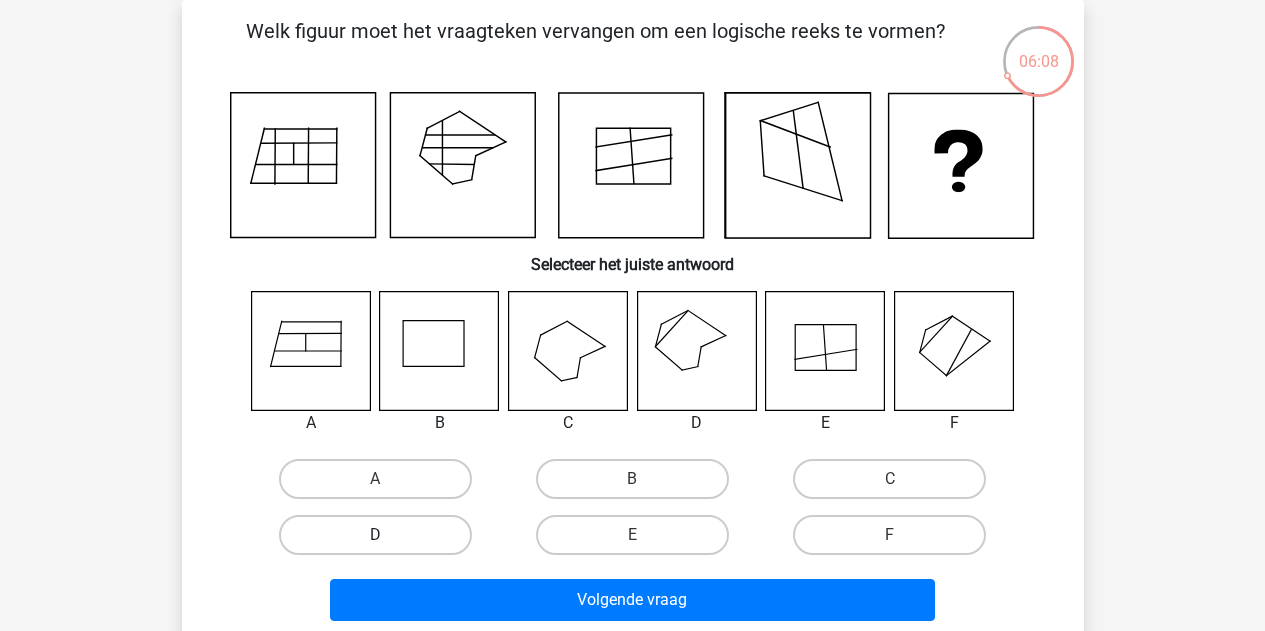 click on "D" at bounding box center (375, 535) 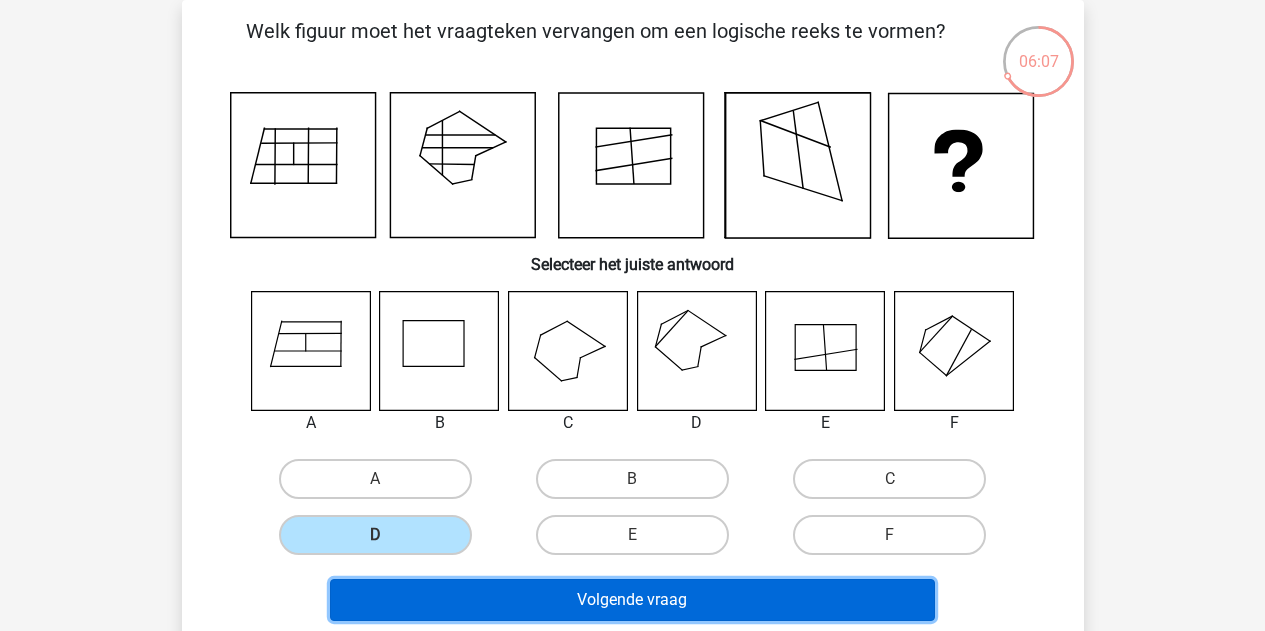 click on "Volgende vraag" at bounding box center (632, 600) 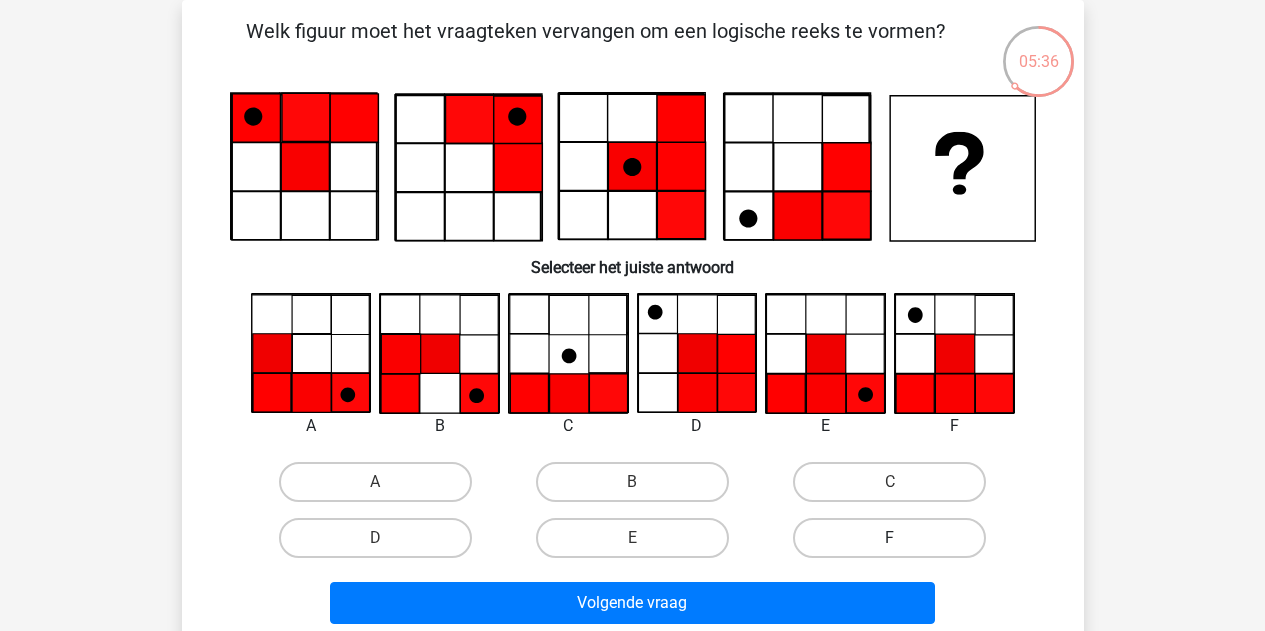 click on "F" at bounding box center [889, 538] 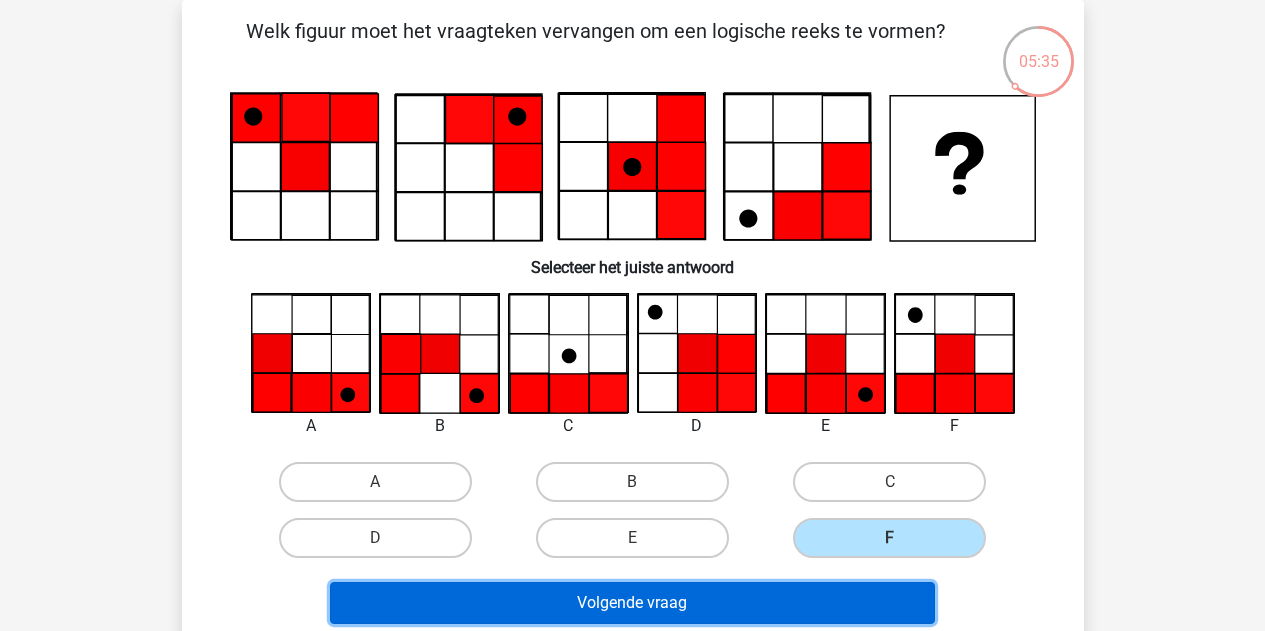 click on "Volgende vraag" at bounding box center [632, 603] 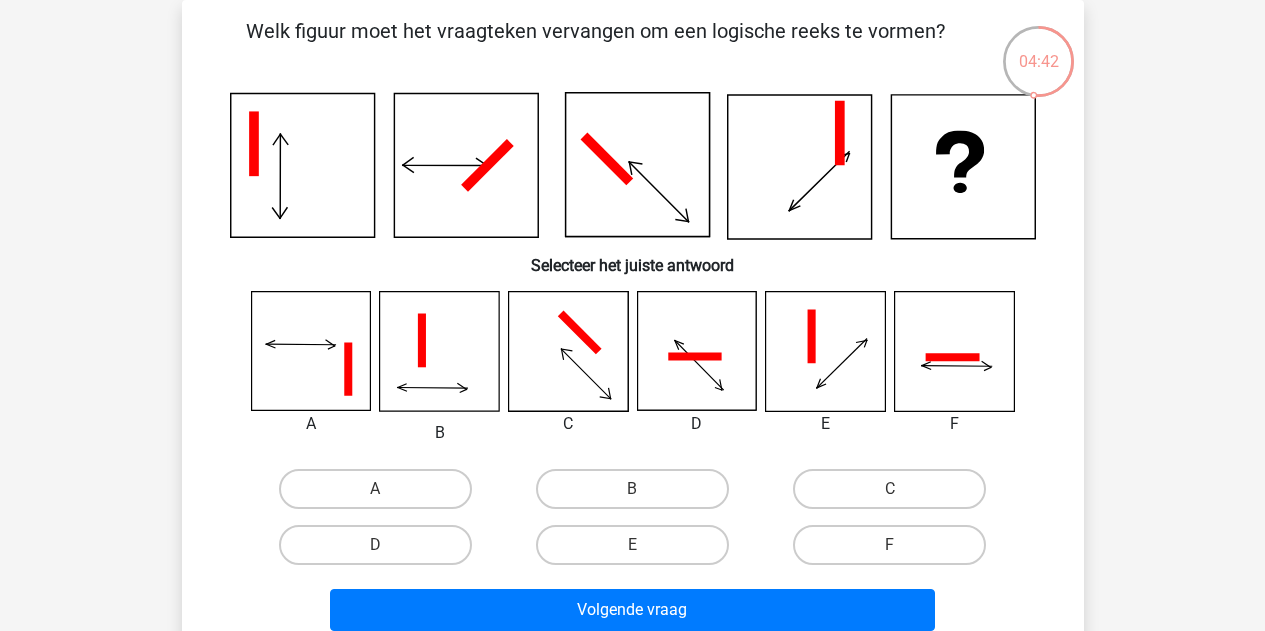 click 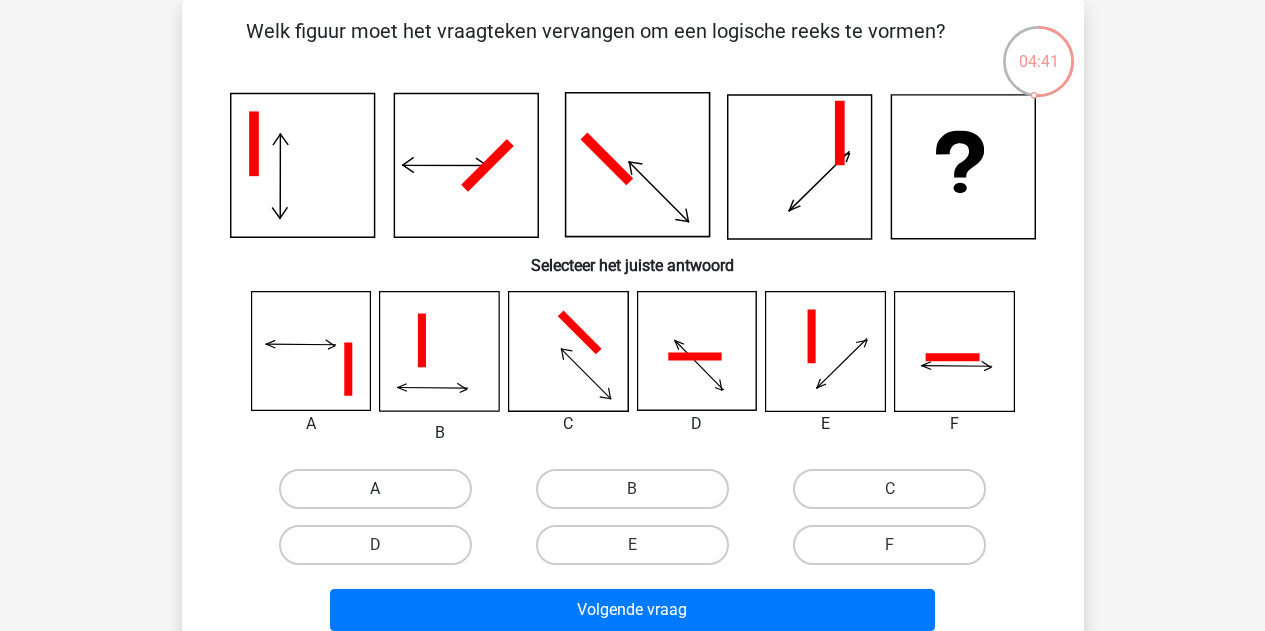 click on "A" at bounding box center [375, 489] 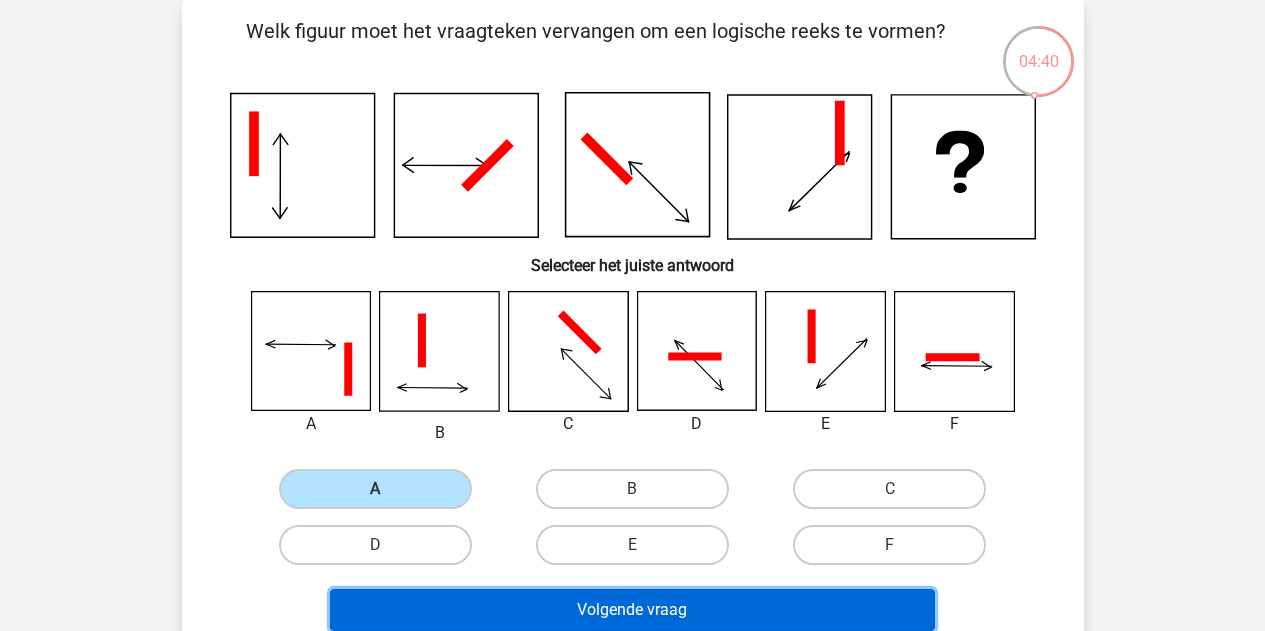 click on "Volgende vraag" at bounding box center [632, 610] 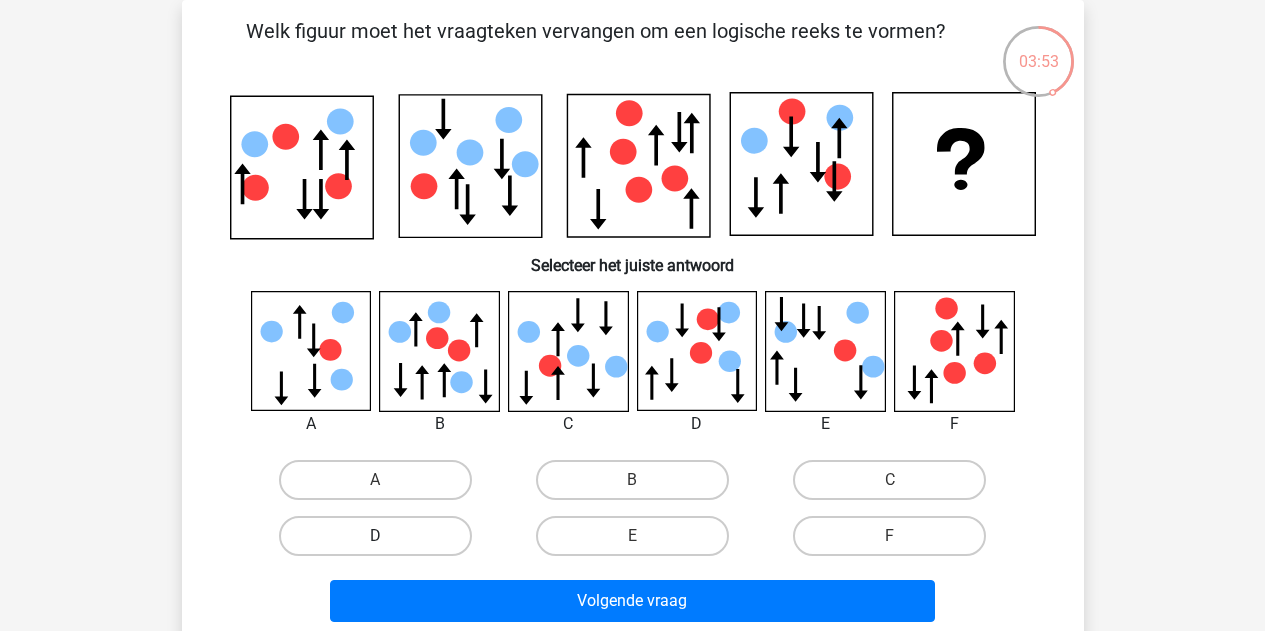 click on "D" at bounding box center (375, 536) 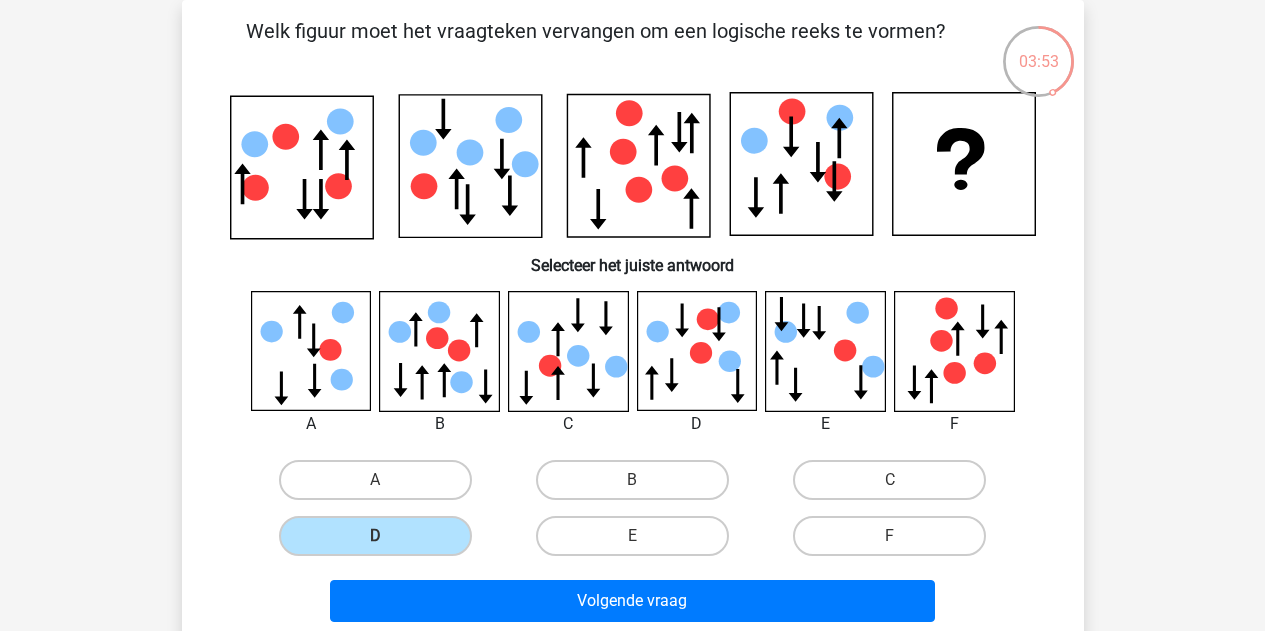 click on "Volgende vraag" at bounding box center (633, 605) 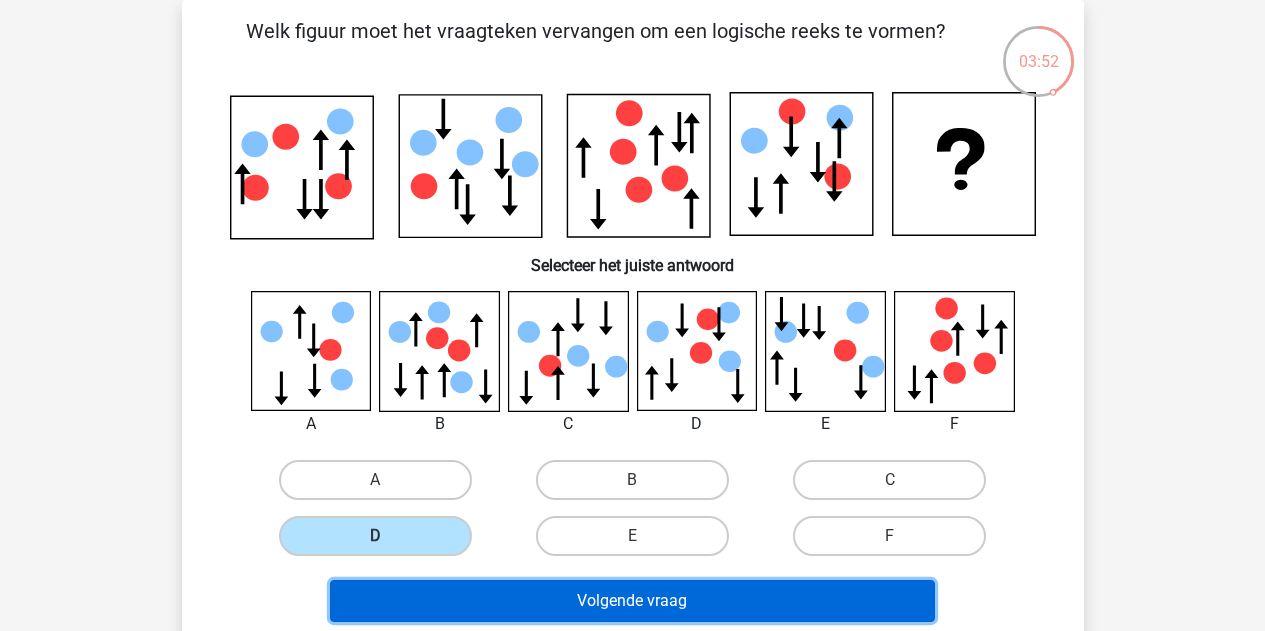 click on "Volgende vraag" at bounding box center [632, 601] 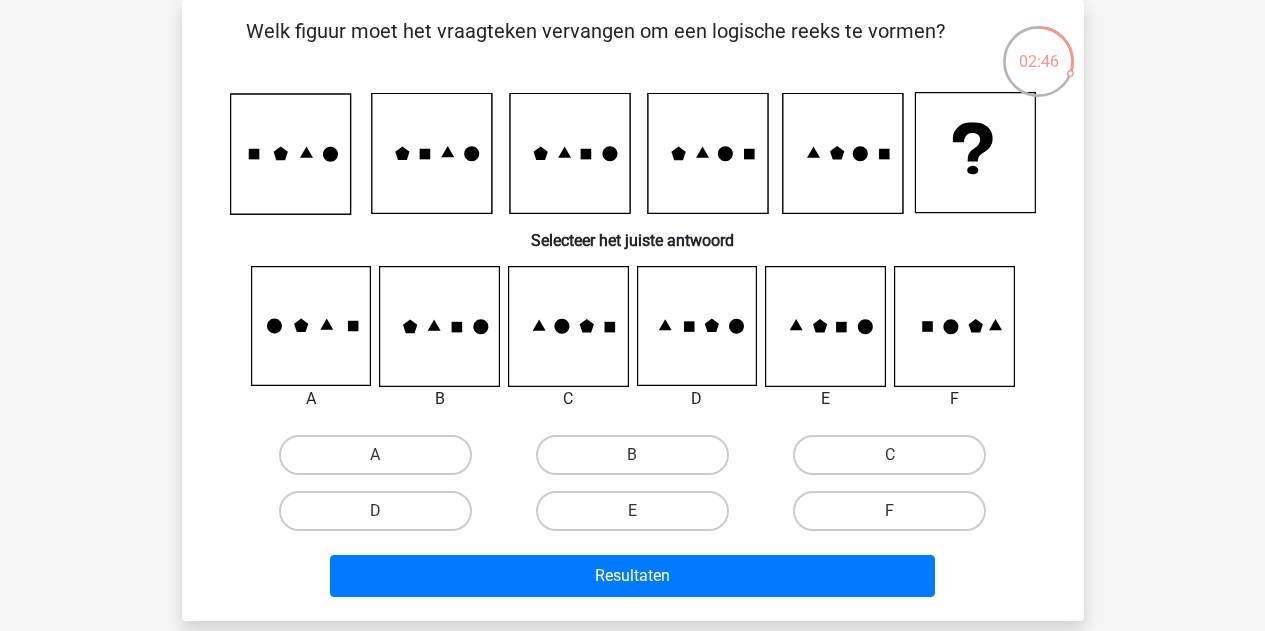 click on "E" at bounding box center (638, 517) 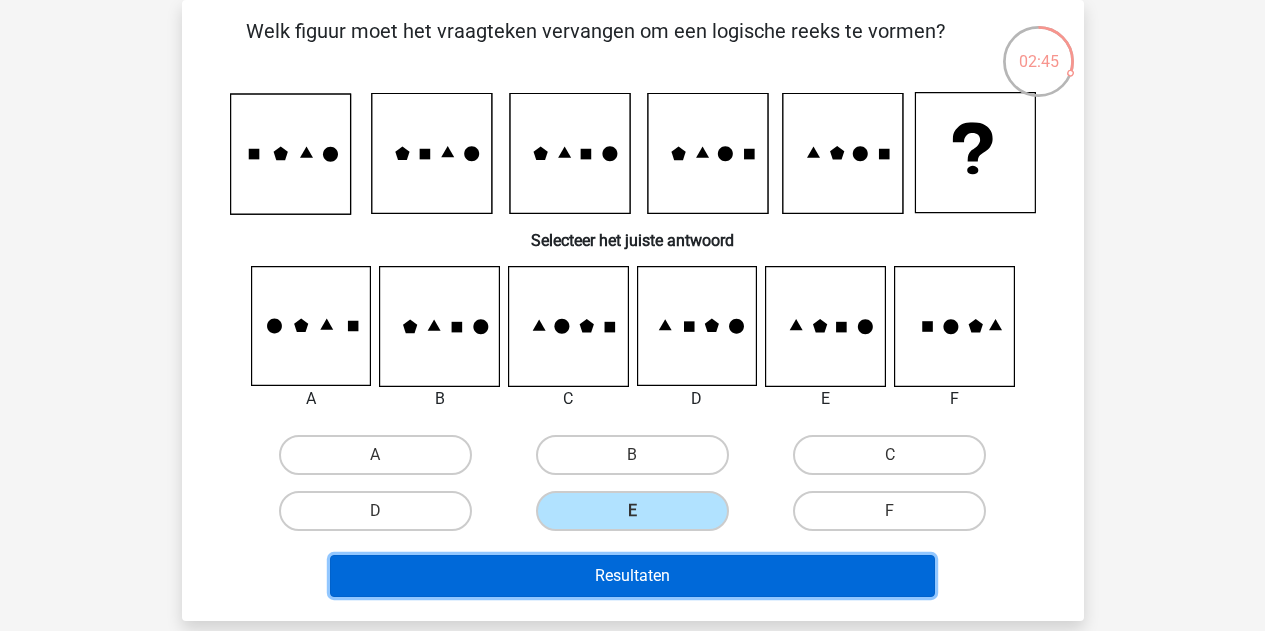 click on "Resultaten" at bounding box center [632, 576] 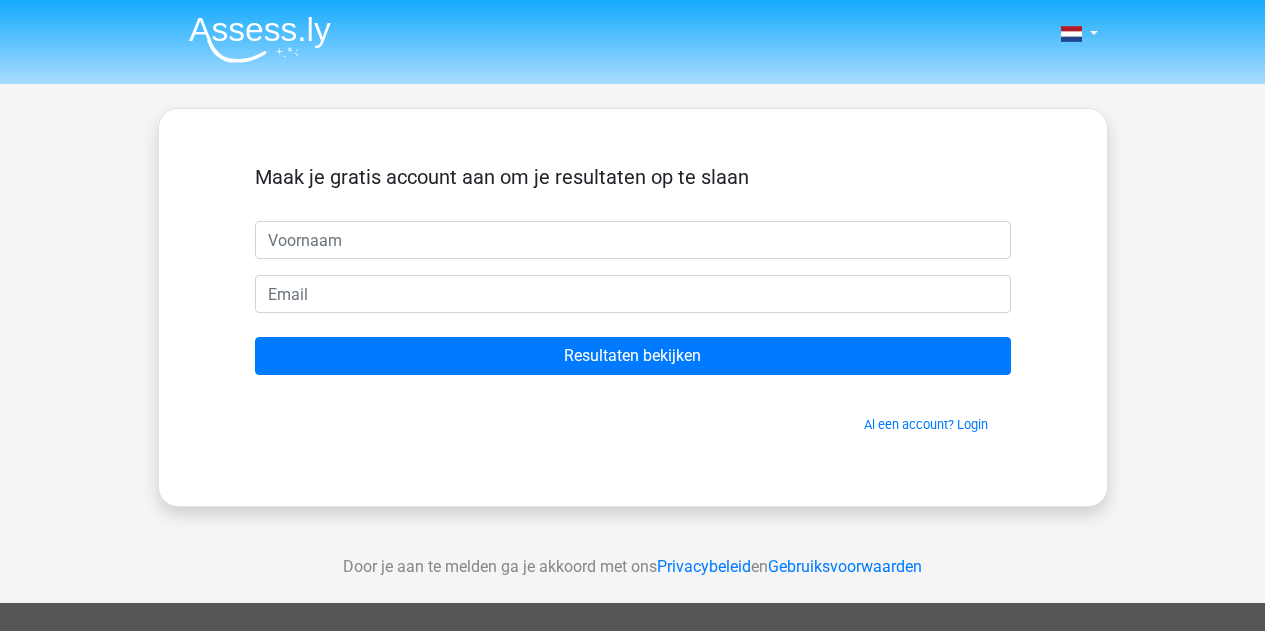 scroll, scrollTop: 0, scrollLeft: 0, axis: both 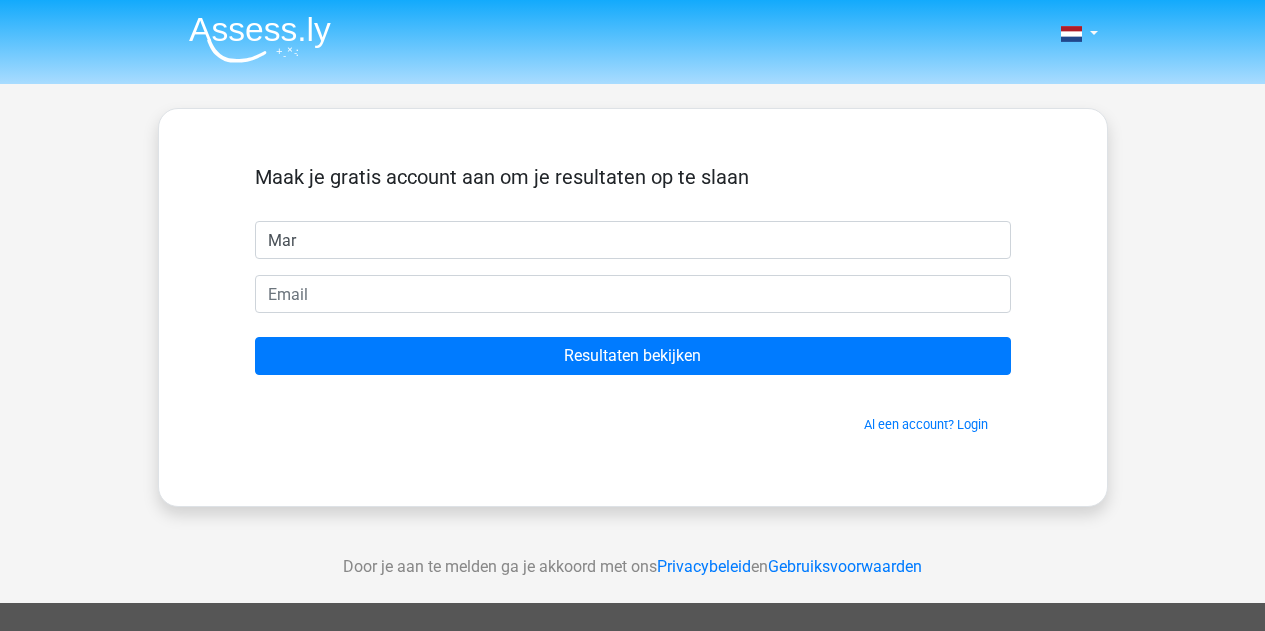 type on "Mar" 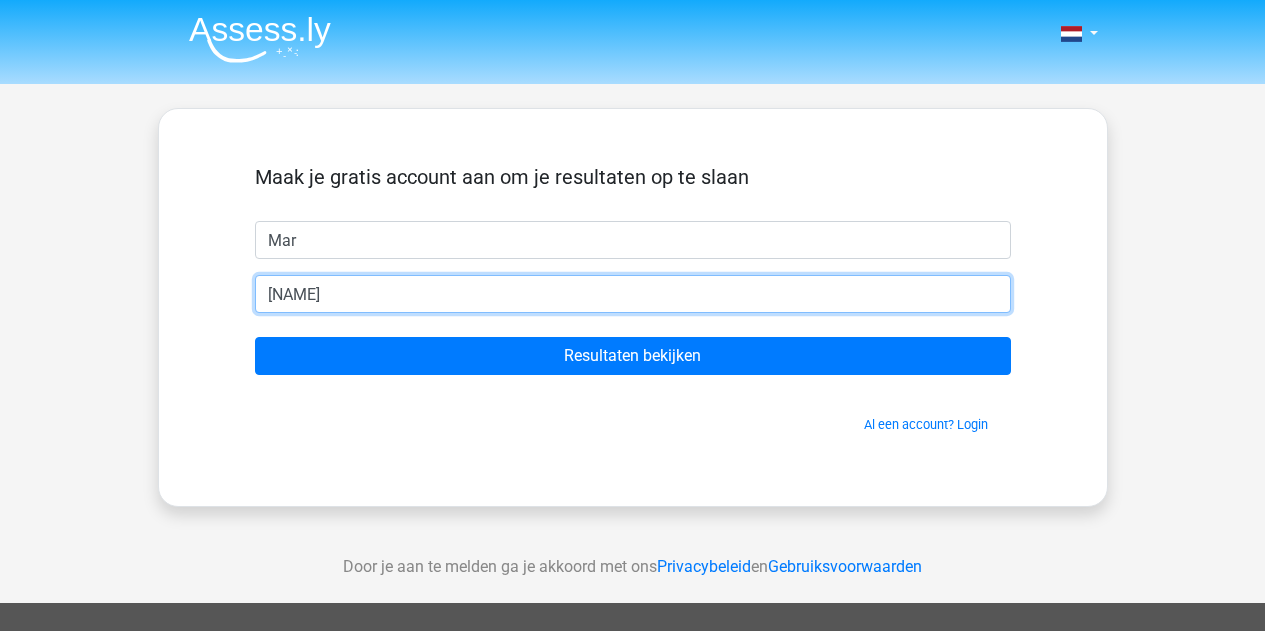 type on "mariloucompanjen@hotmail.com" 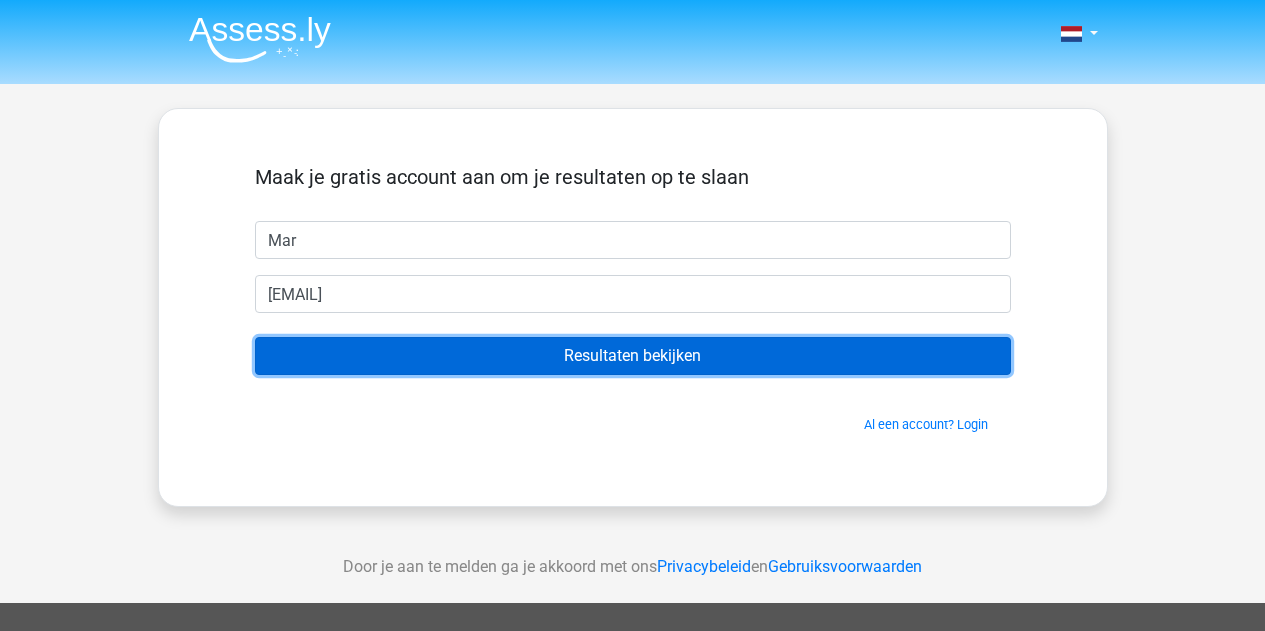click on "Resultaten bekijken" at bounding box center (633, 356) 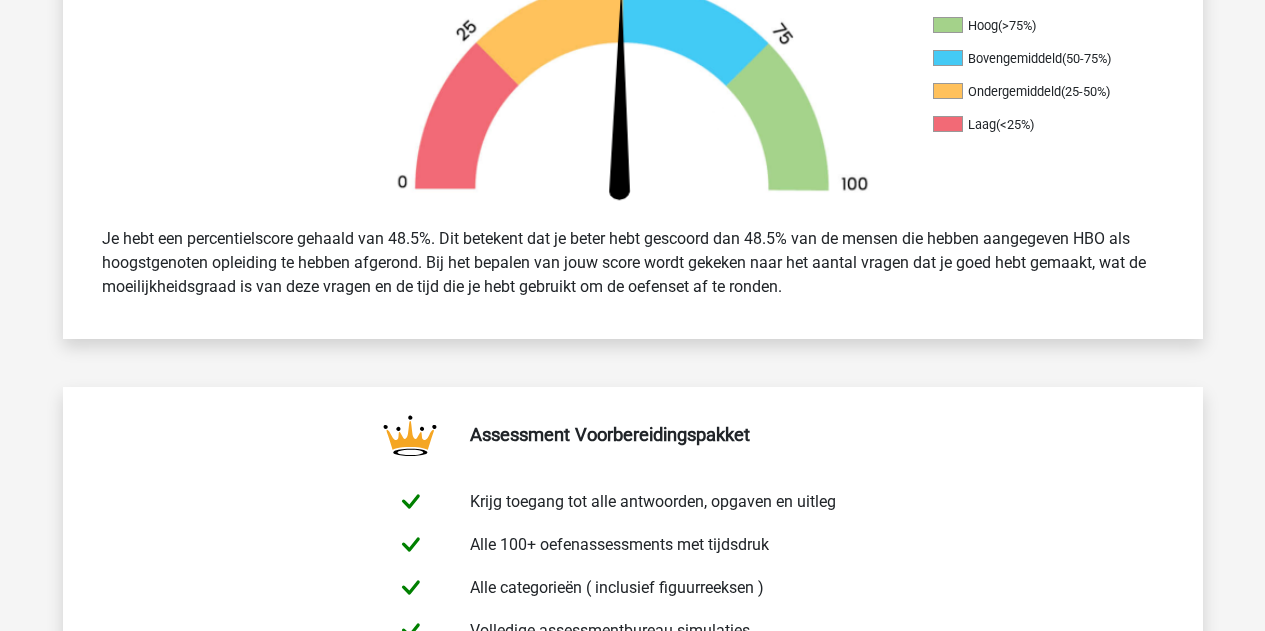 scroll, scrollTop: 700, scrollLeft: 0, axis: vertical 